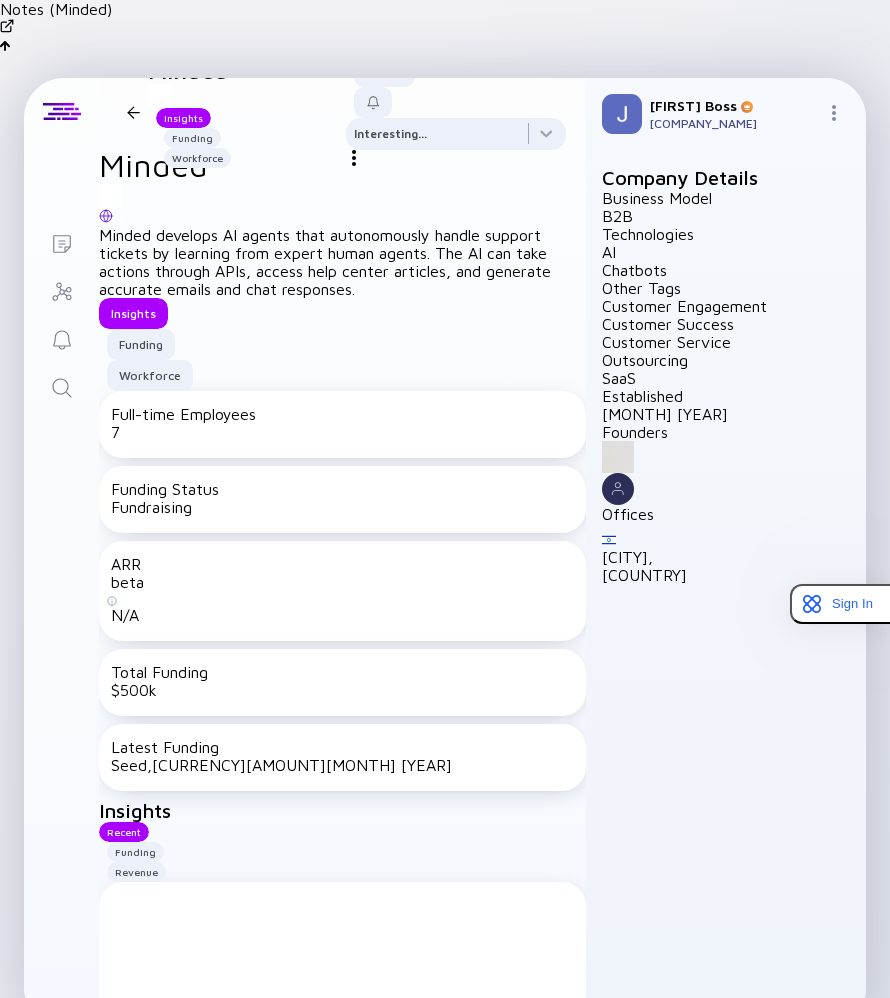 scroll, scrollTop: 0, scrollLeft: 0, axis: both 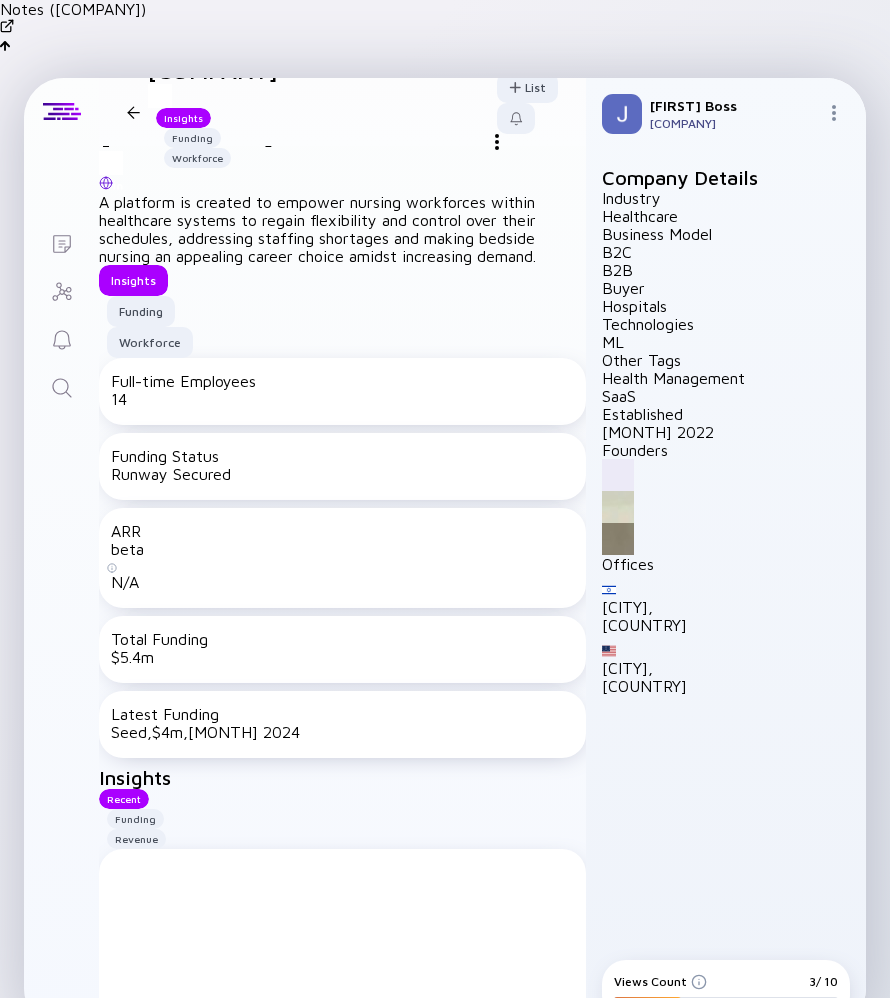 click at bounding box center [699, 982] 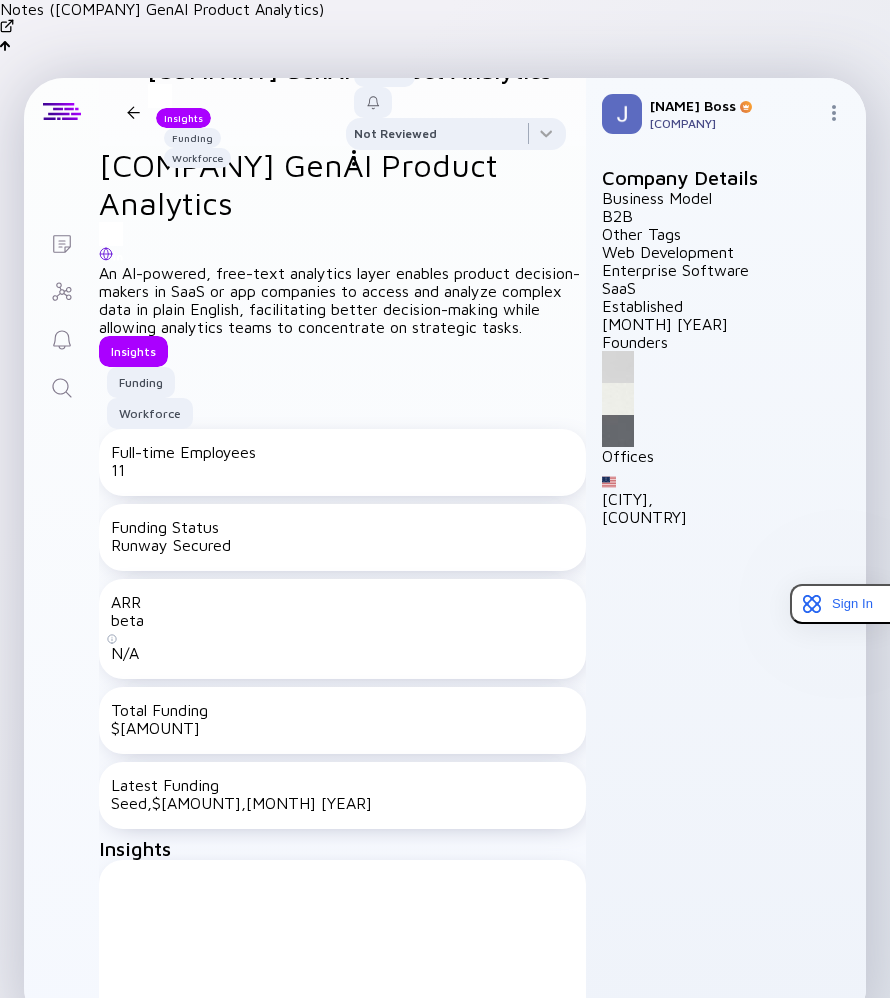 scroll, scrollTop: 0, scrollLeft: 0, axis: both 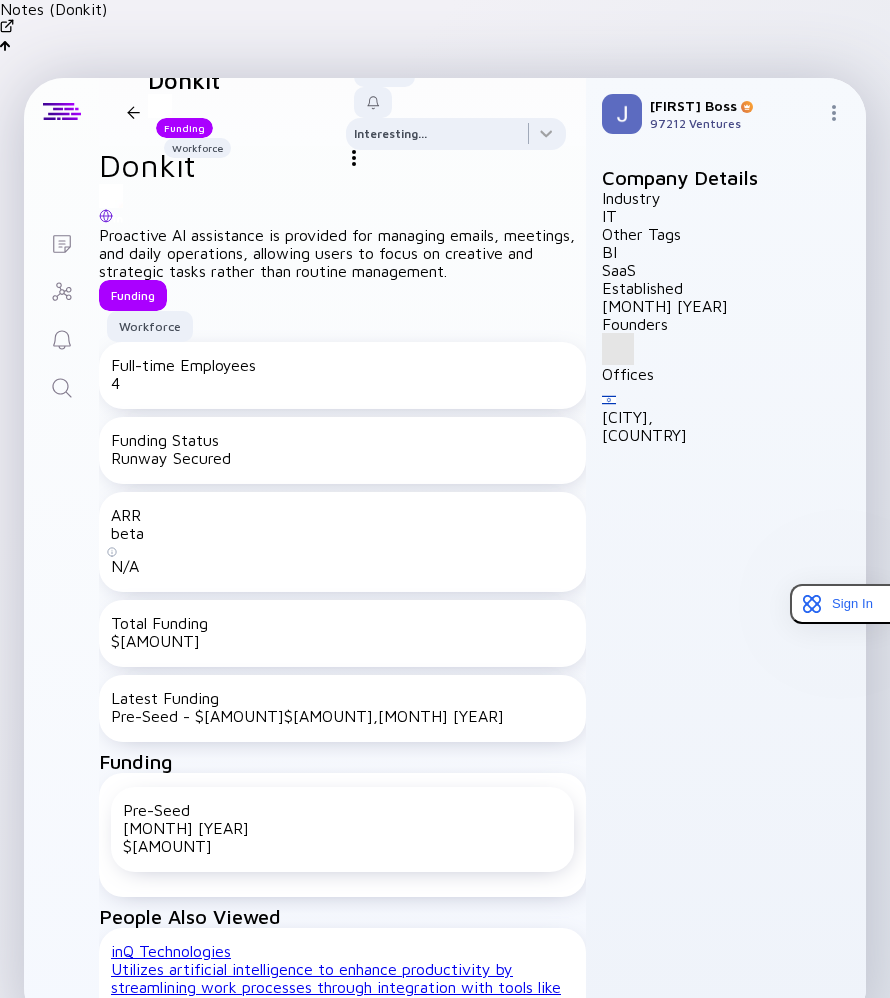 click on "ARR beta N/A" at bounding box center (342, 542) 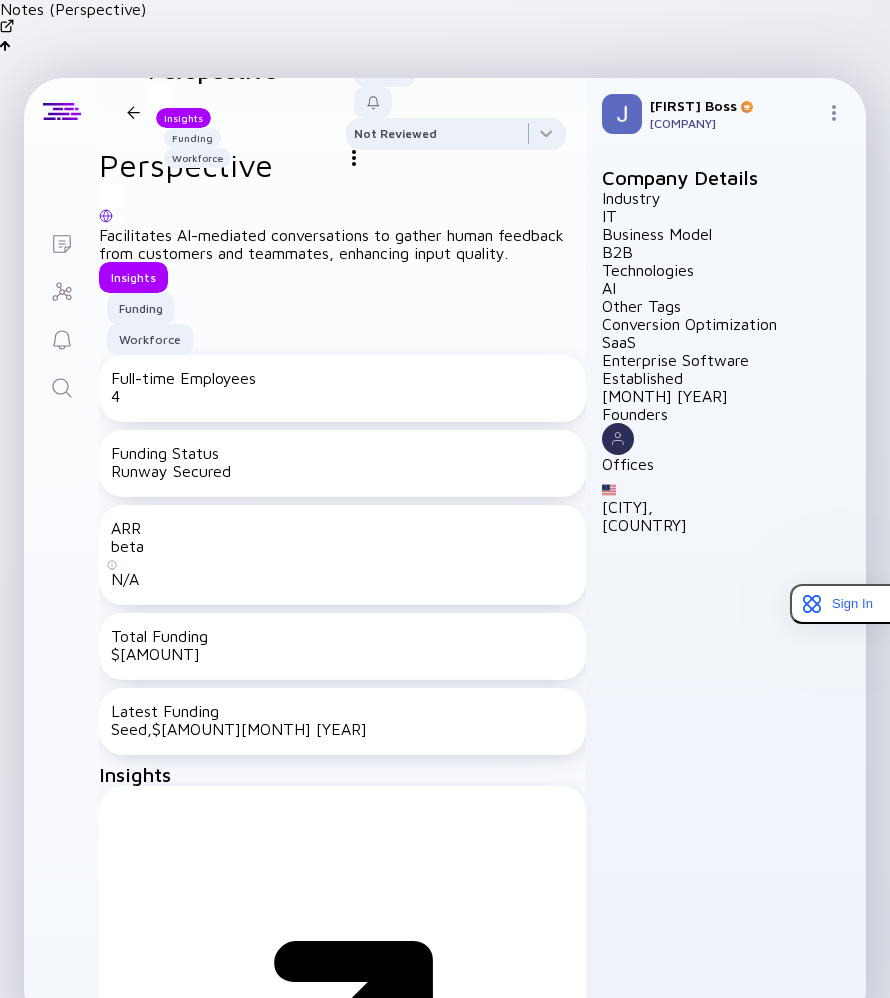 scroll, scrollTop: 0, scrollLeft: 0, axis: both 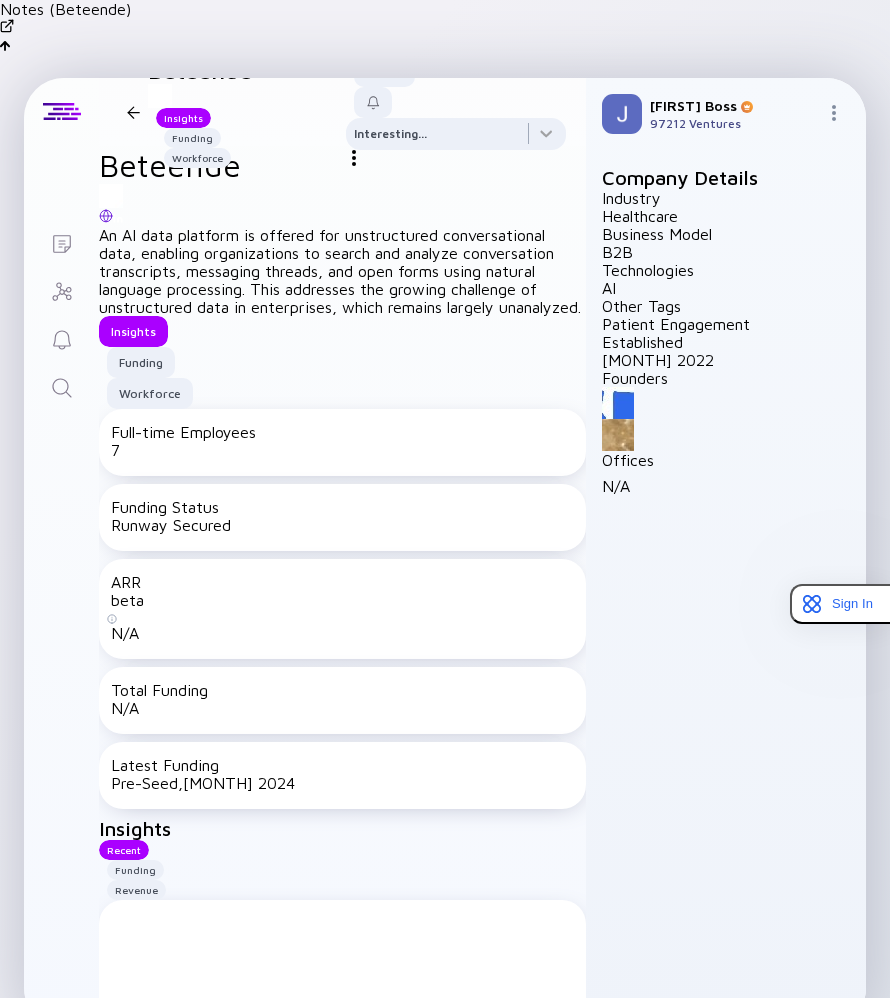 click on "Fundraising :   No funding disclosed in 16-24 months. Likely fundraising." at bounding box center (342, 1398) 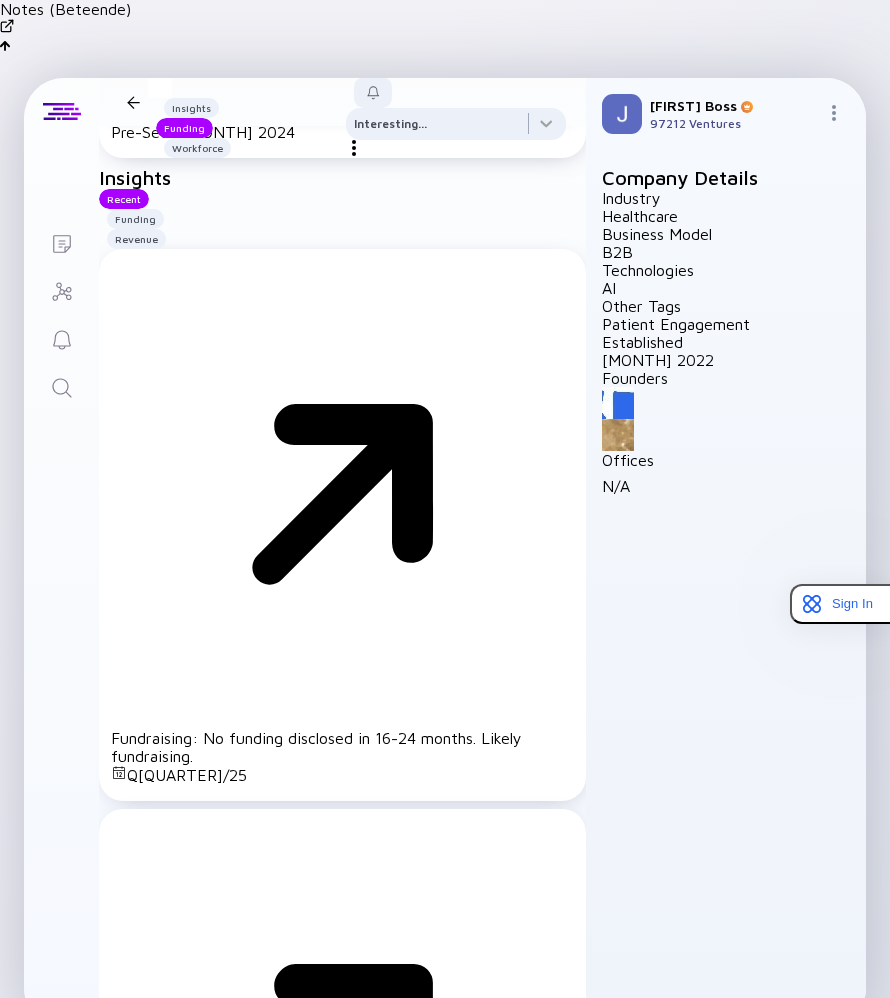 scroll, scrollTop: 714, scrollLeft: 0, axis: vertical 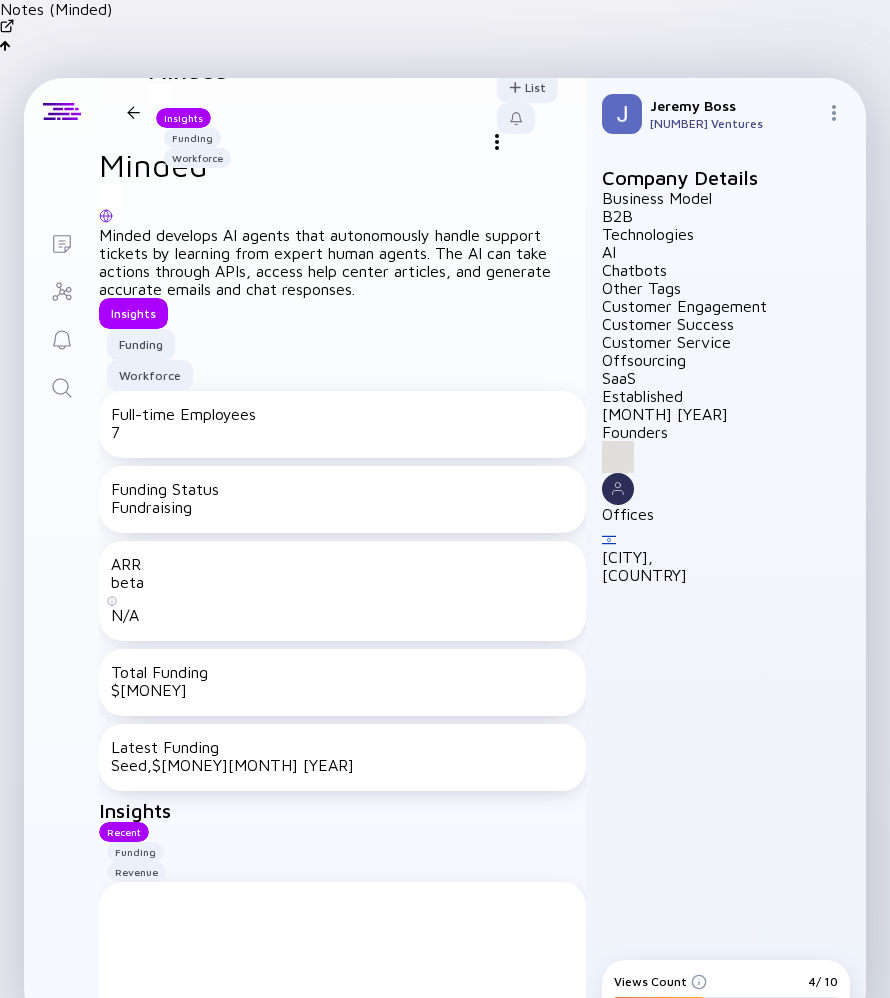 click at bounding box center [106, 216] 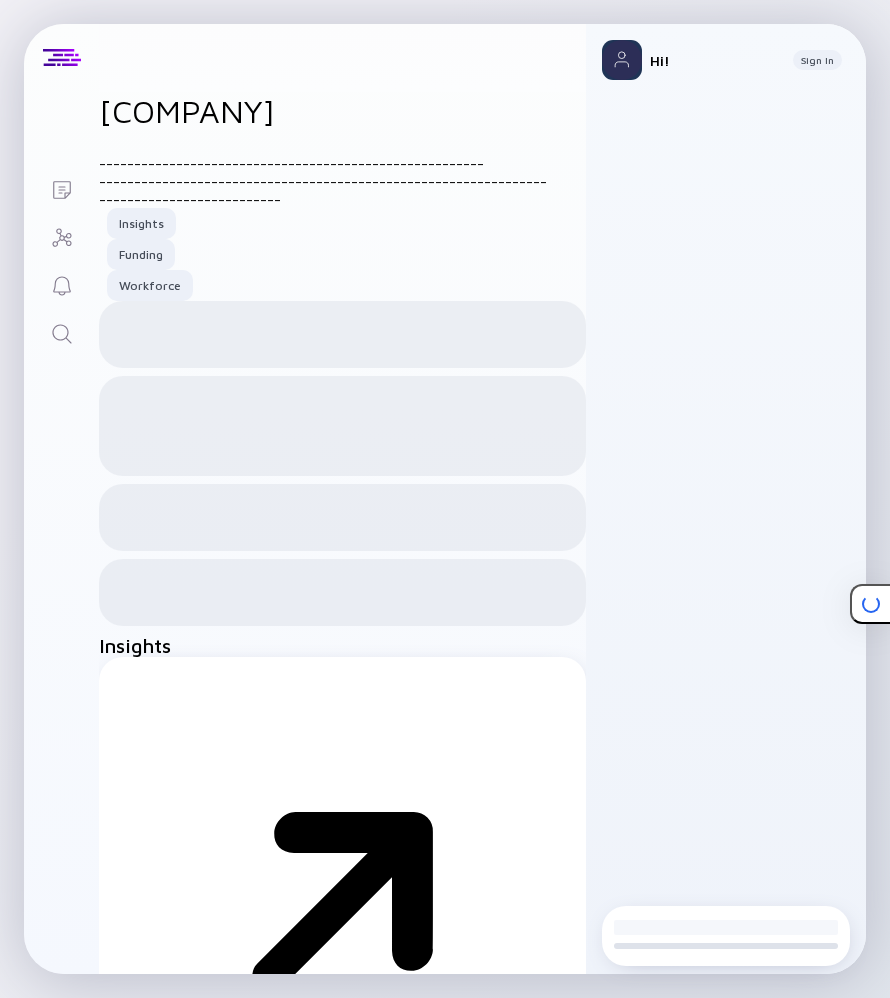 scroll, scrollTop: 0, scrollLeft: 0, axis: both 